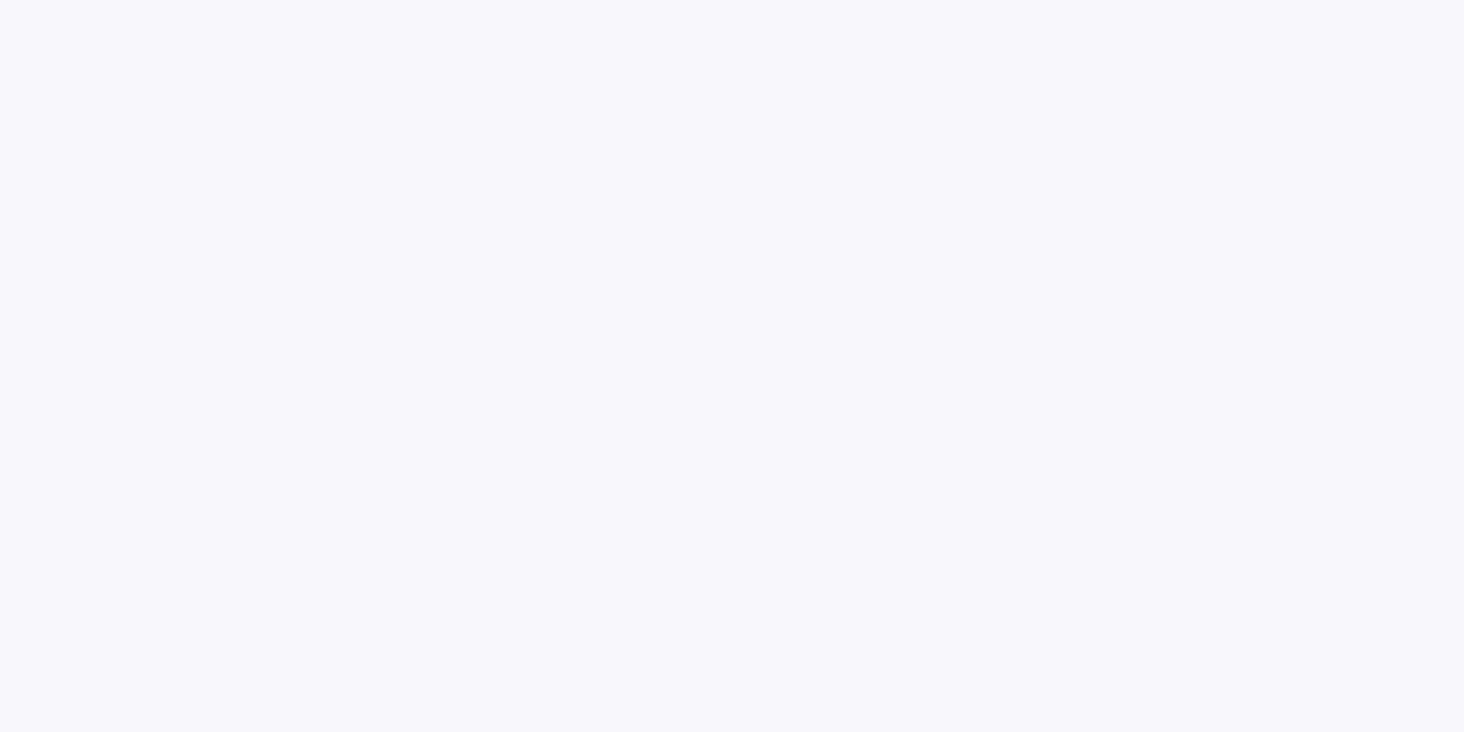scroll, scrollTop: 0, scrollLeft: 0, axis: both 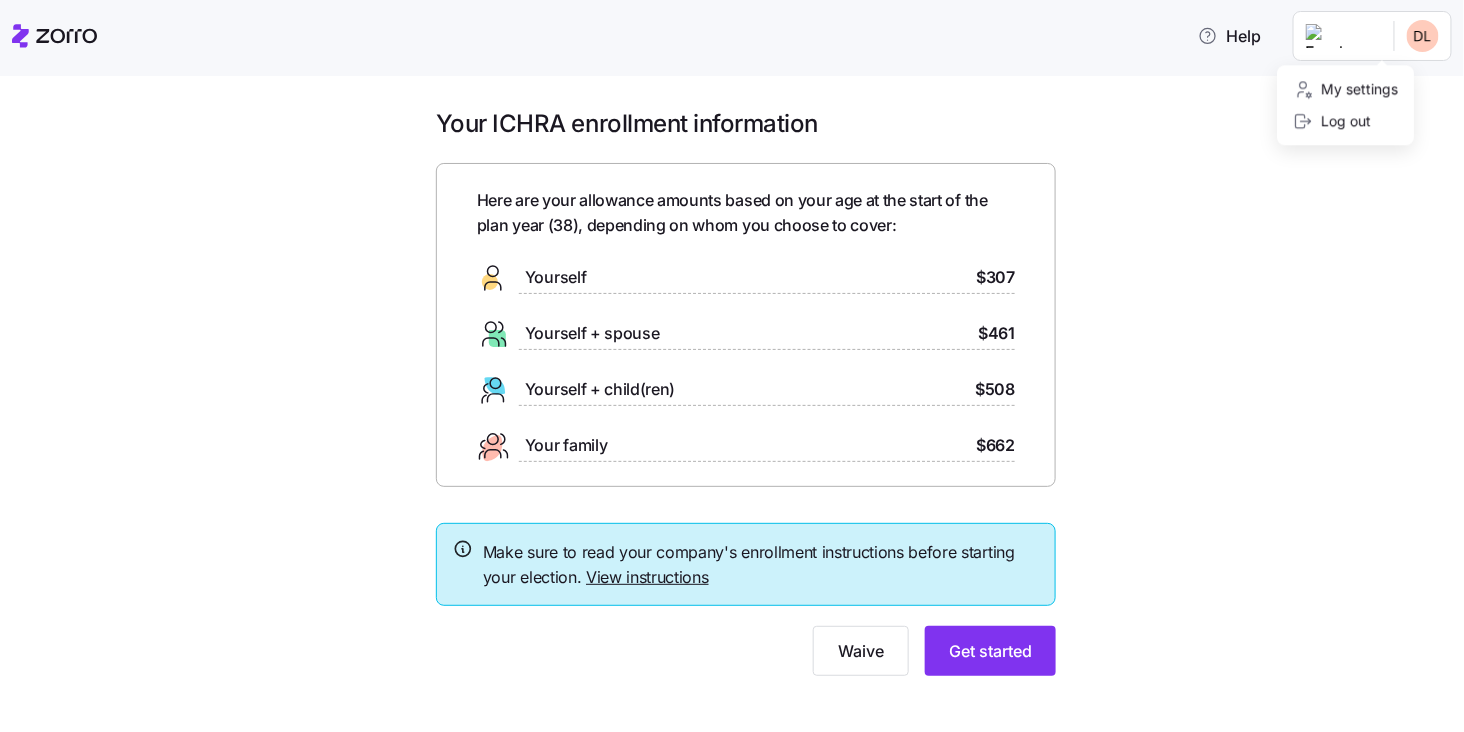 click on "Help Your ICHRA enrollment information Here are your allowance amounts based on your age at the start of the plan year ( 38 ), depending on whom you choose to cover: Yourself $307 Yourself + spouse $461 Yourself + child(ren) $508 Your family $662 Make sure to read your company's enrollment instructions before starting your election.   View instructions Waive Get started Personalized allowance | Zorro My settings Log out" at bounding box center (732, 360) 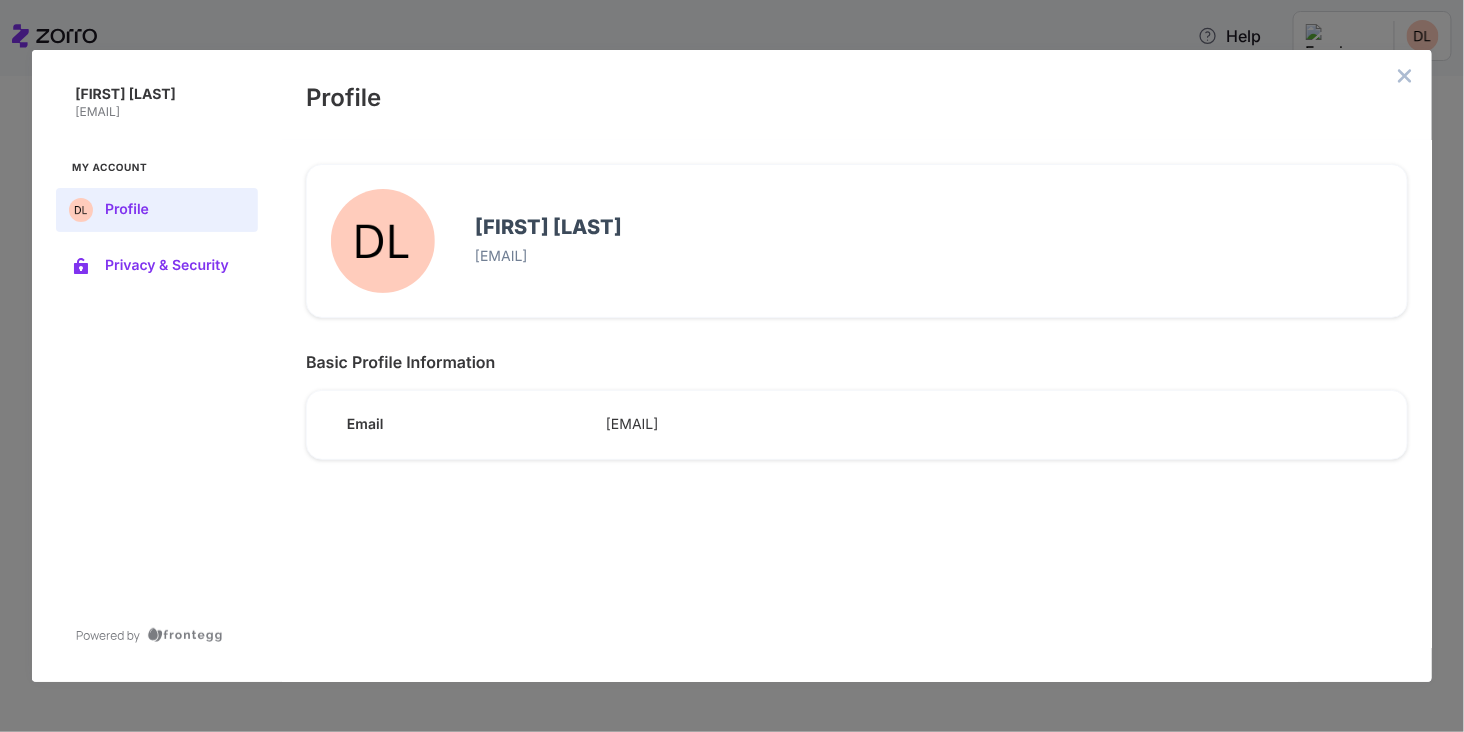 click on "Privacy & Security" at bounding box center [173, 266] 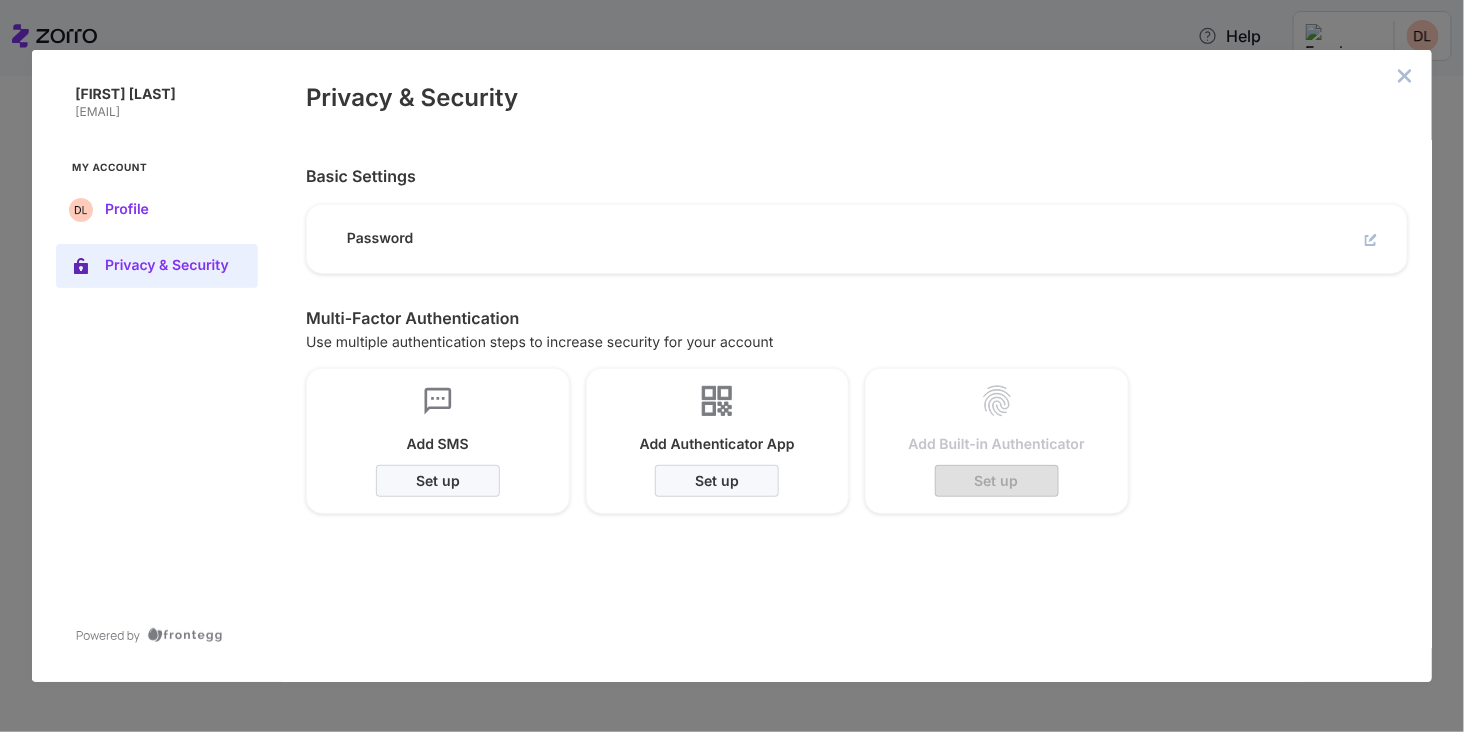 click on "Profile" at bounding box center (173, 210) 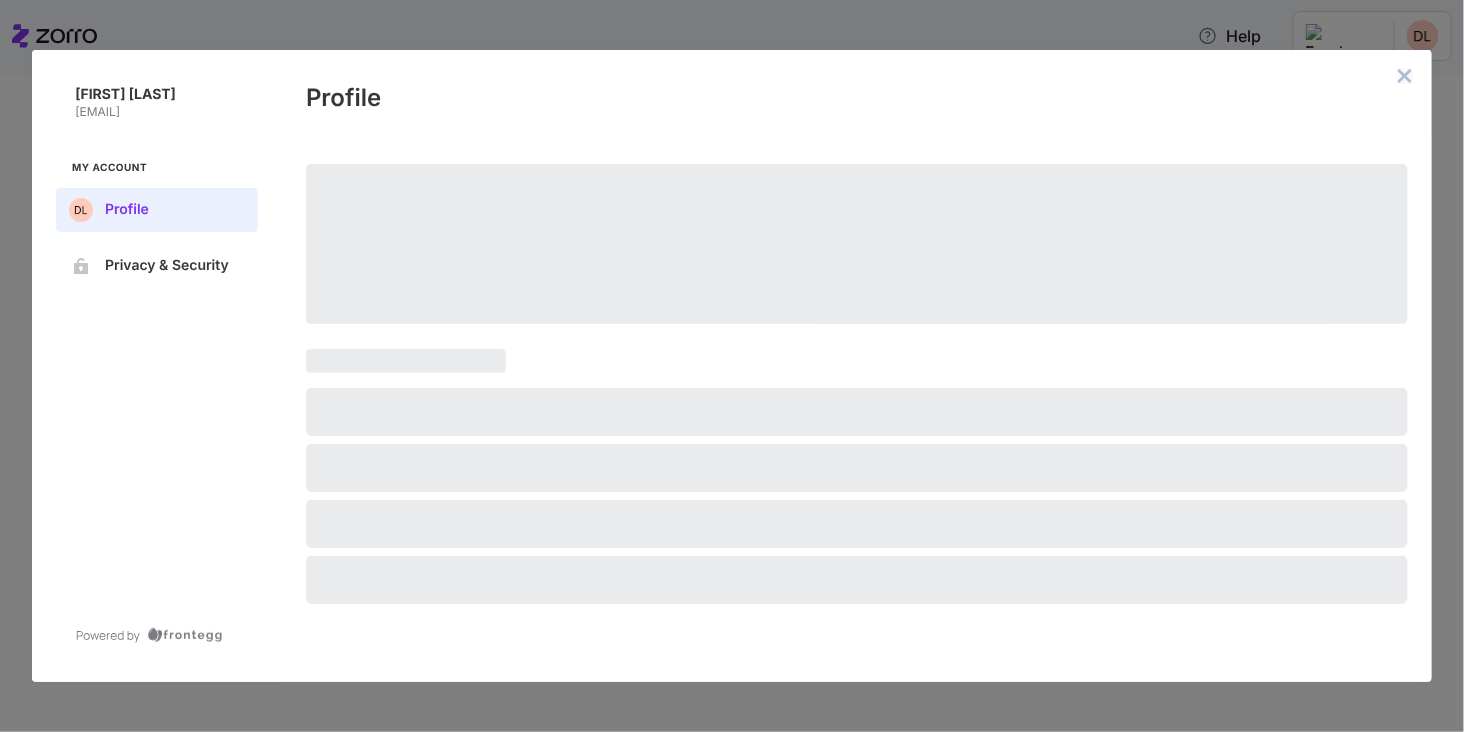 click 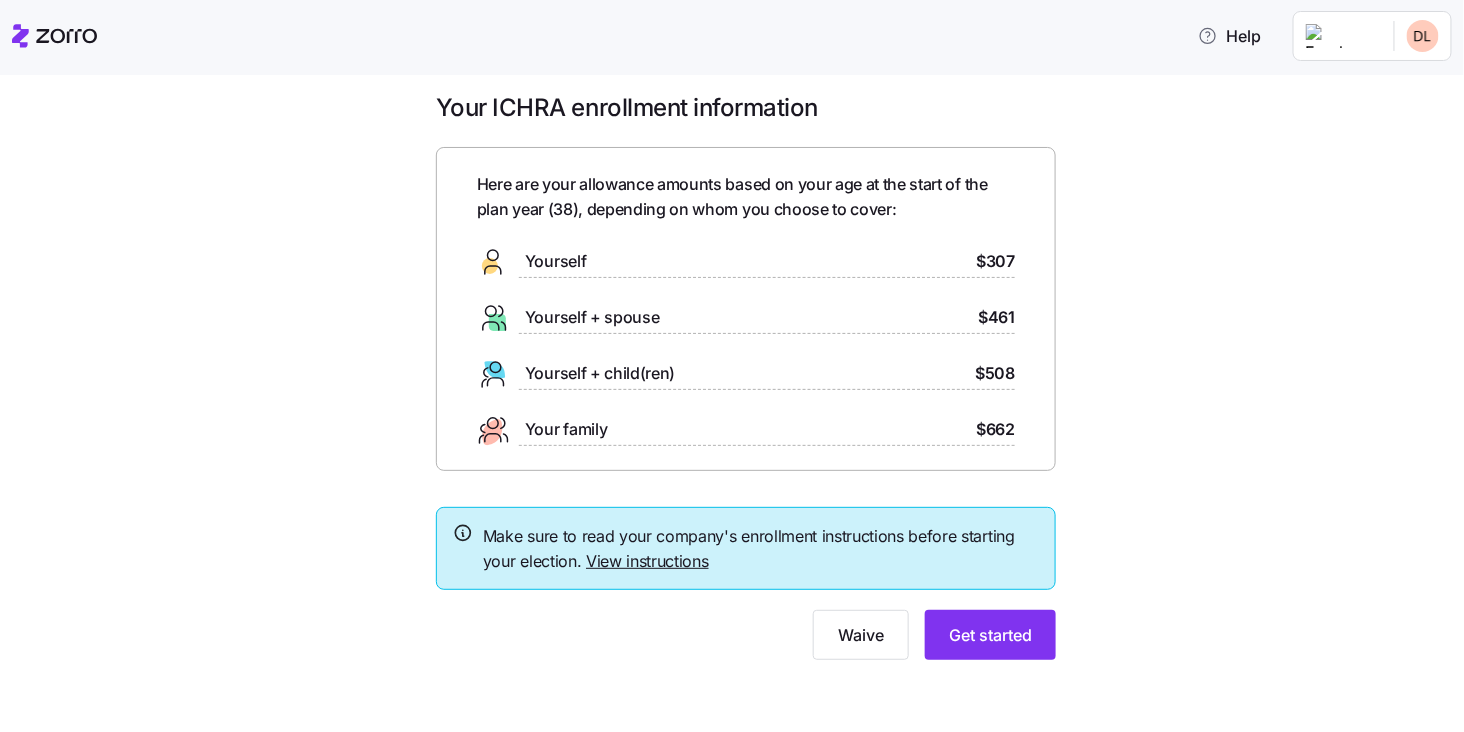 scroll, scrollTop: 0, scrollLeft: 0, axis: both 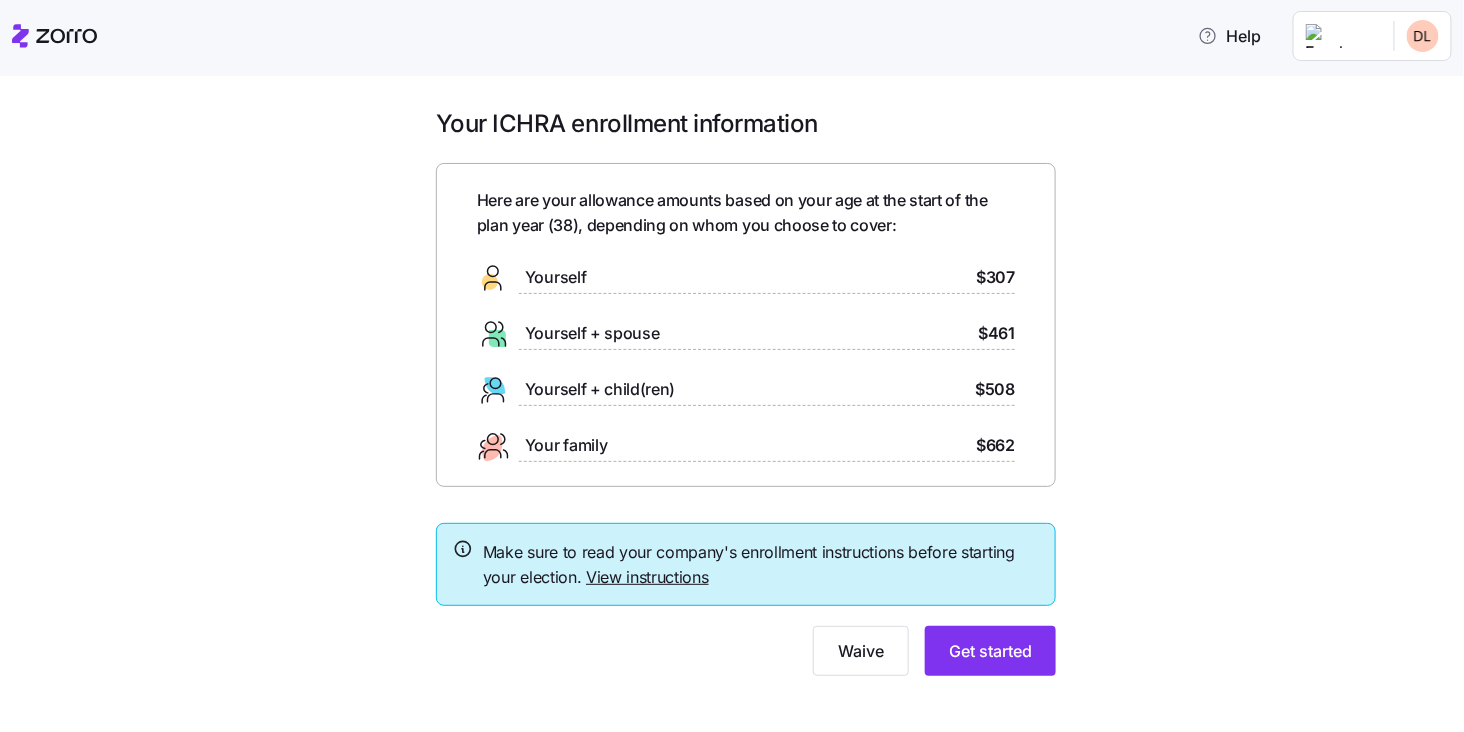 click on "Help Your ICHRA enrollment information Here are your allowance amounts based on your age at the start of the plan year ( 38 ), depending on whom you choose to cover: Yourself $307 Yourself + spouse $461 Yourself + child(ren) $508 Your family $662 Make sure to read your company's enrollment instructions before starting your election.   View instructions Waive Get started Personalized allowance | Zorro" at bounding box center (732, 360) 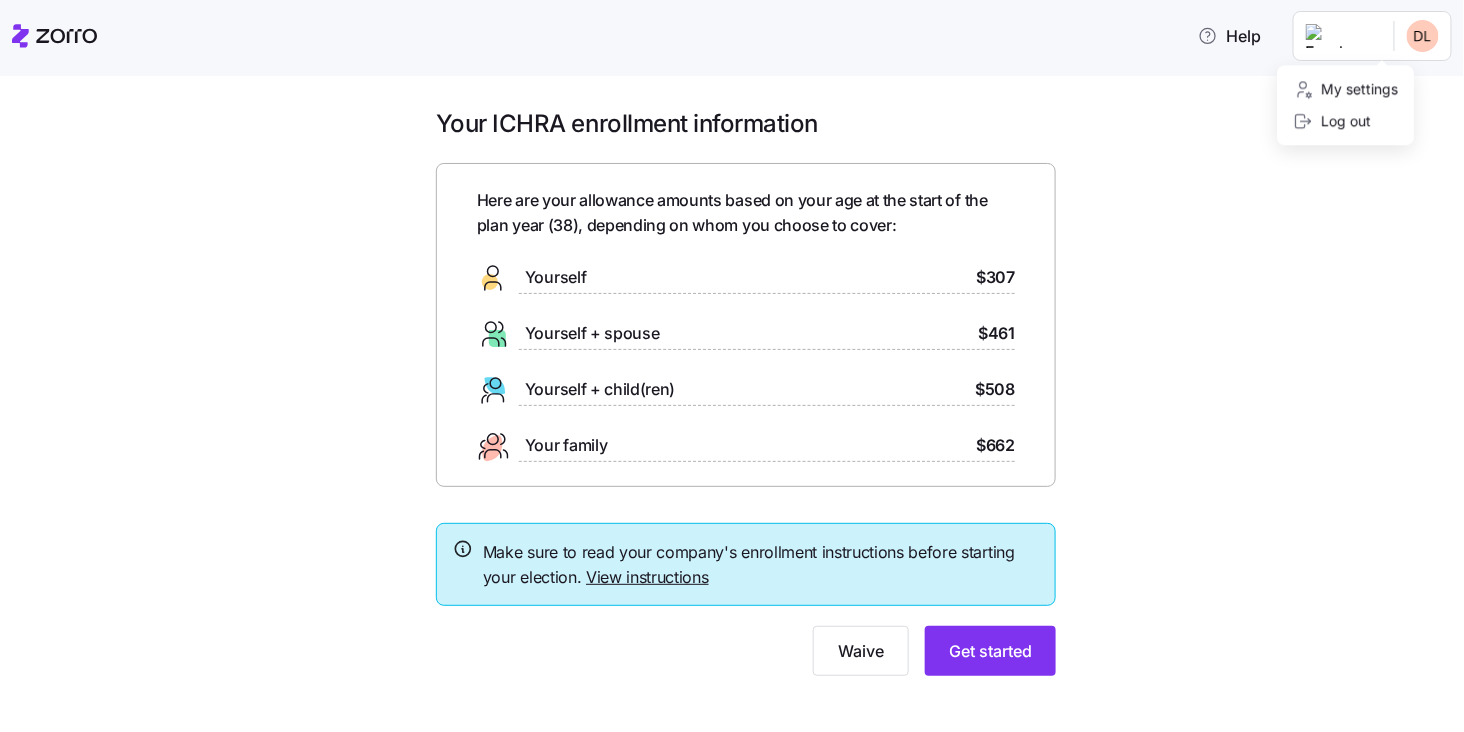 click on "Log out" at bounding box center [1332, 122] 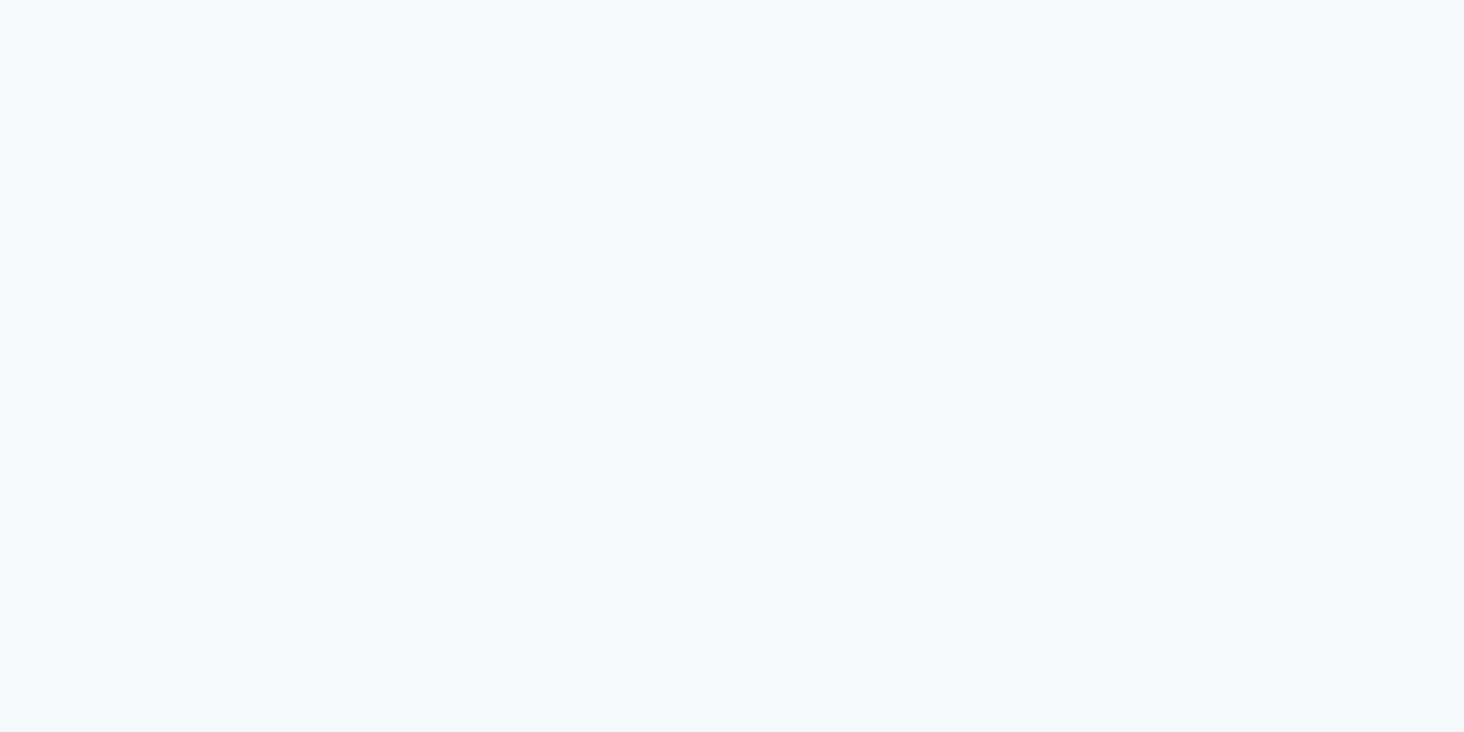 scroll, scrollTop: 0, scrollLeft: 0, axis: both 